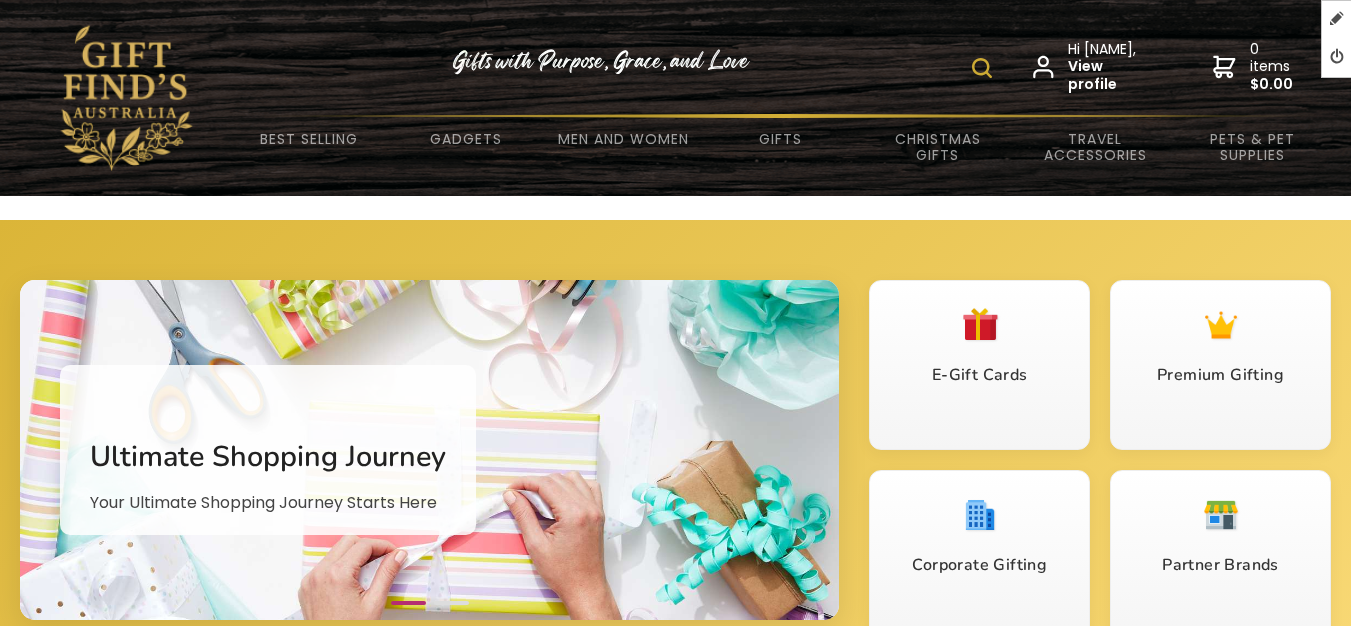 scroll, scrollTop: 600, scrollLeft: 0, axis: vertical 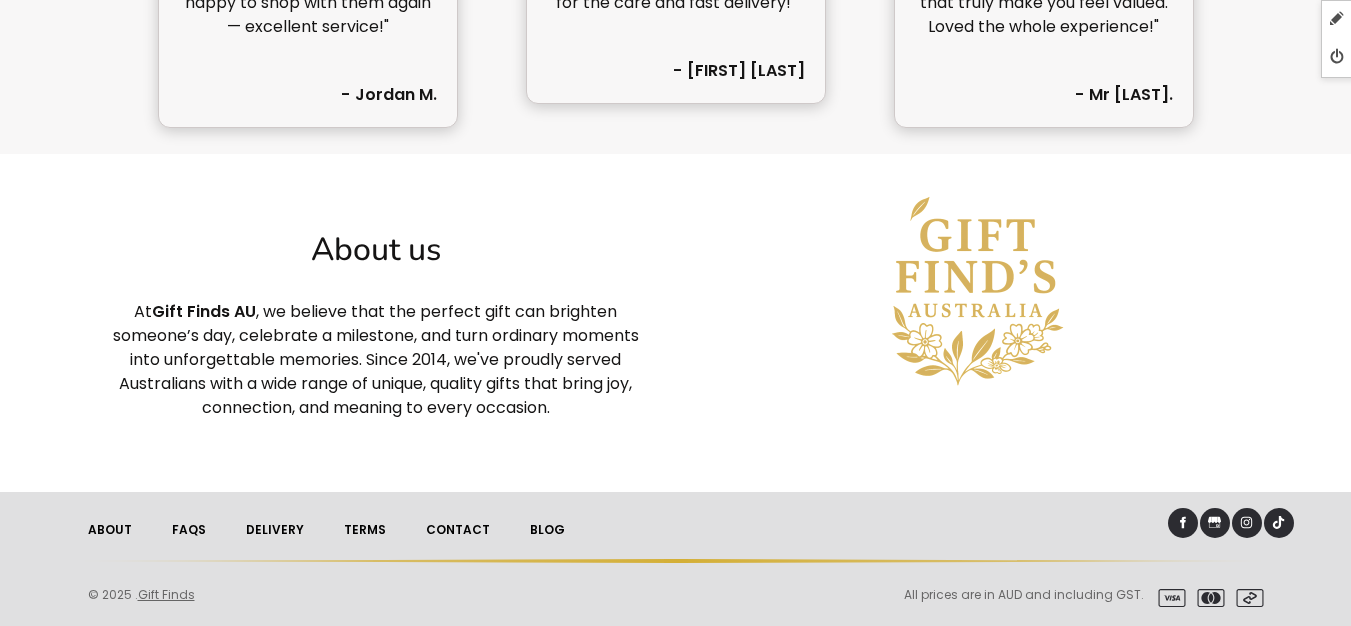 drag, startPoint x: 131, startPoint y: 304, endPoint x: 561, endPoint y: 399, distance: 440.36917 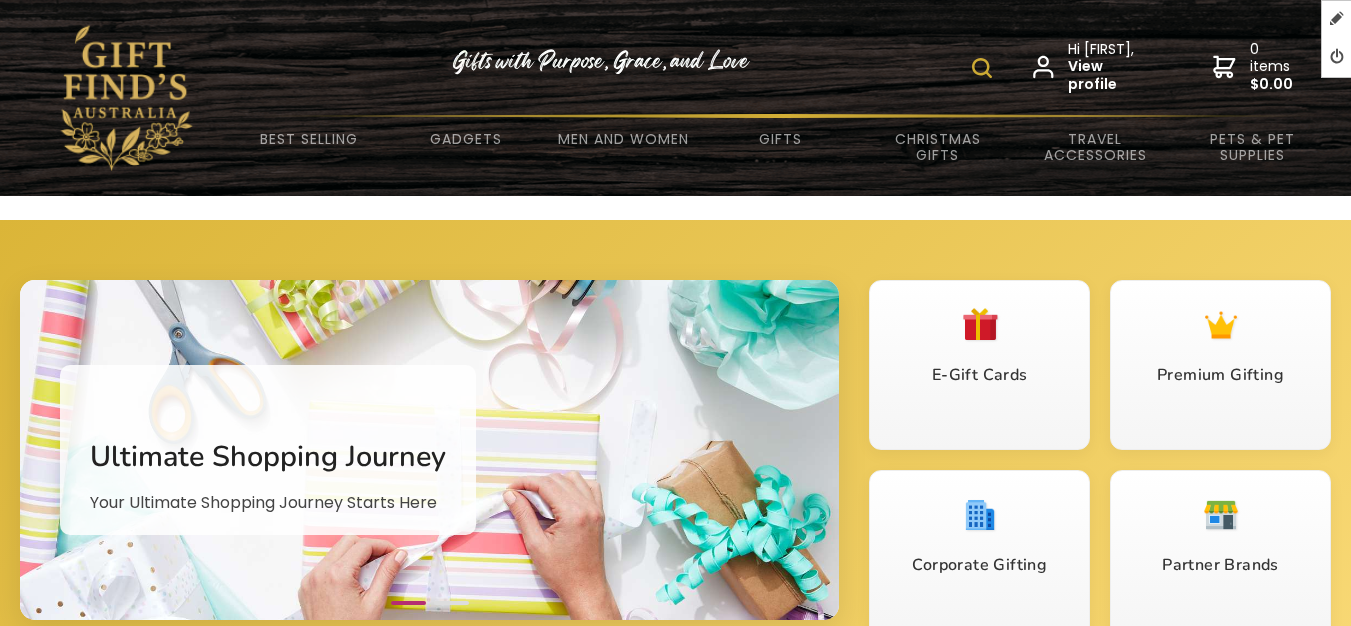 scroll, scrollTop: 8413, scrollLeft: 0, axis: vertical 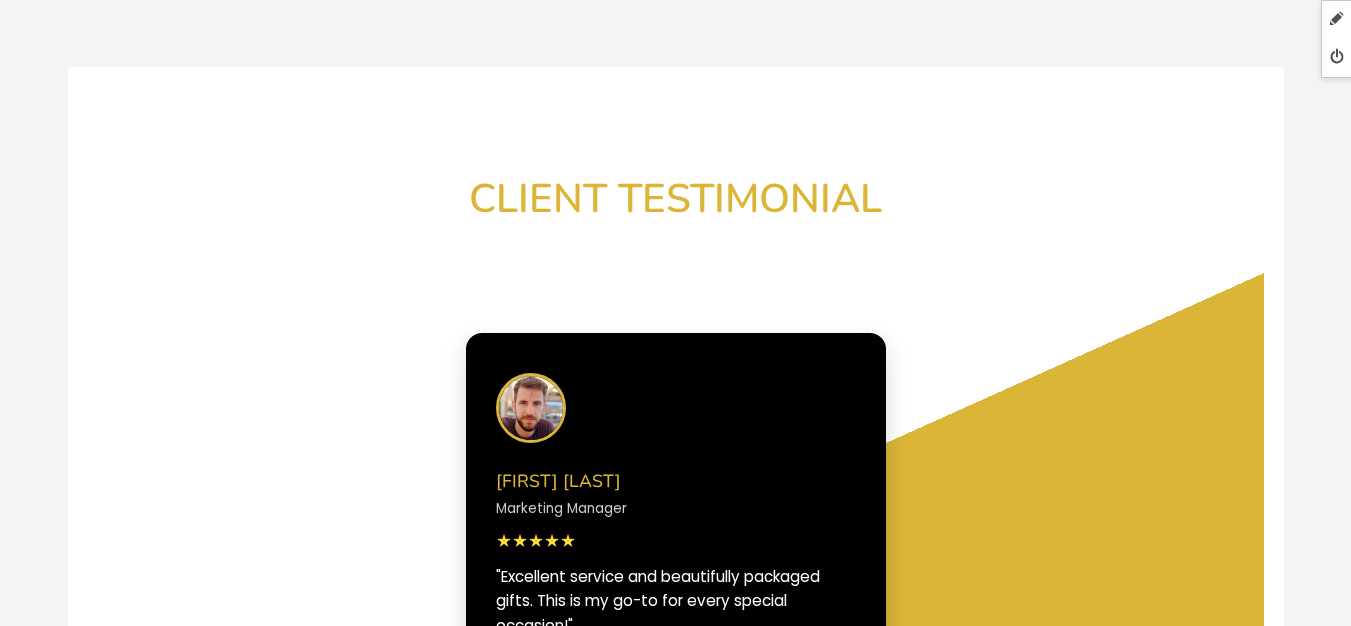 click on "Usman Raza
CEO, BrightTech
★★★★★
"Top-tier corporate gifting! Seamless experience, quick delivery, and amazing presentation."
Learn More" at bounding box center (2307, 537) 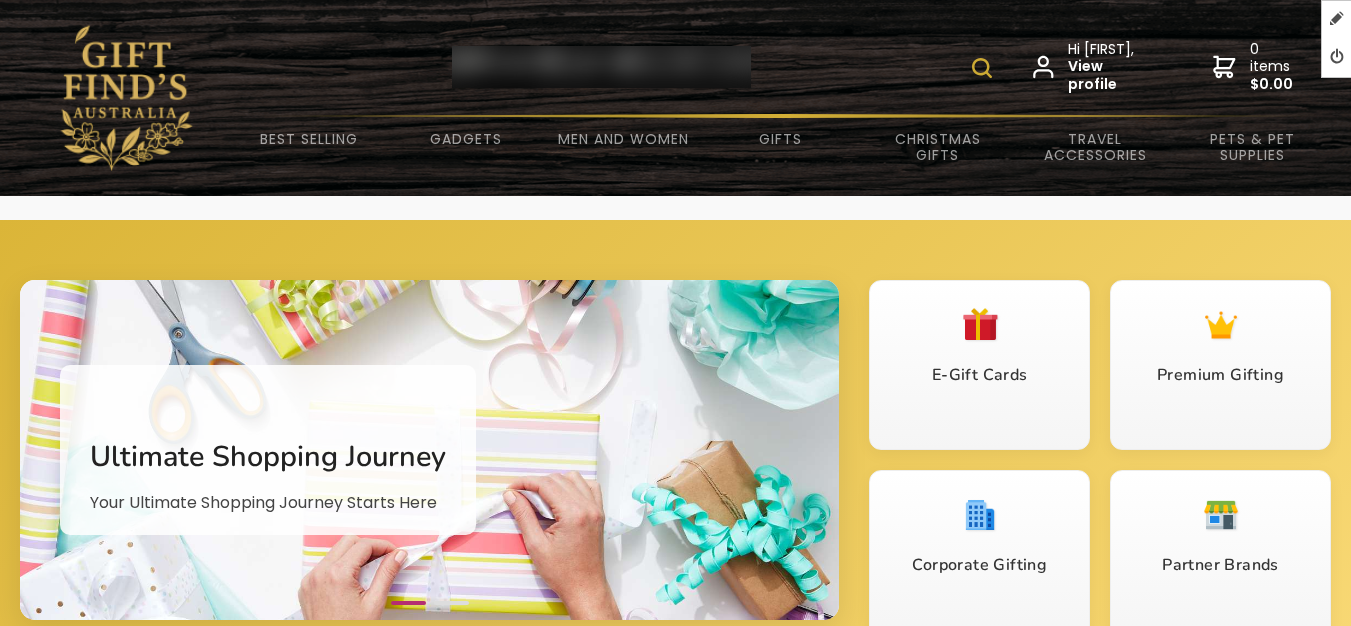 scroll, scrollTop: 5364, scrollLeft: 0, axis: vertical 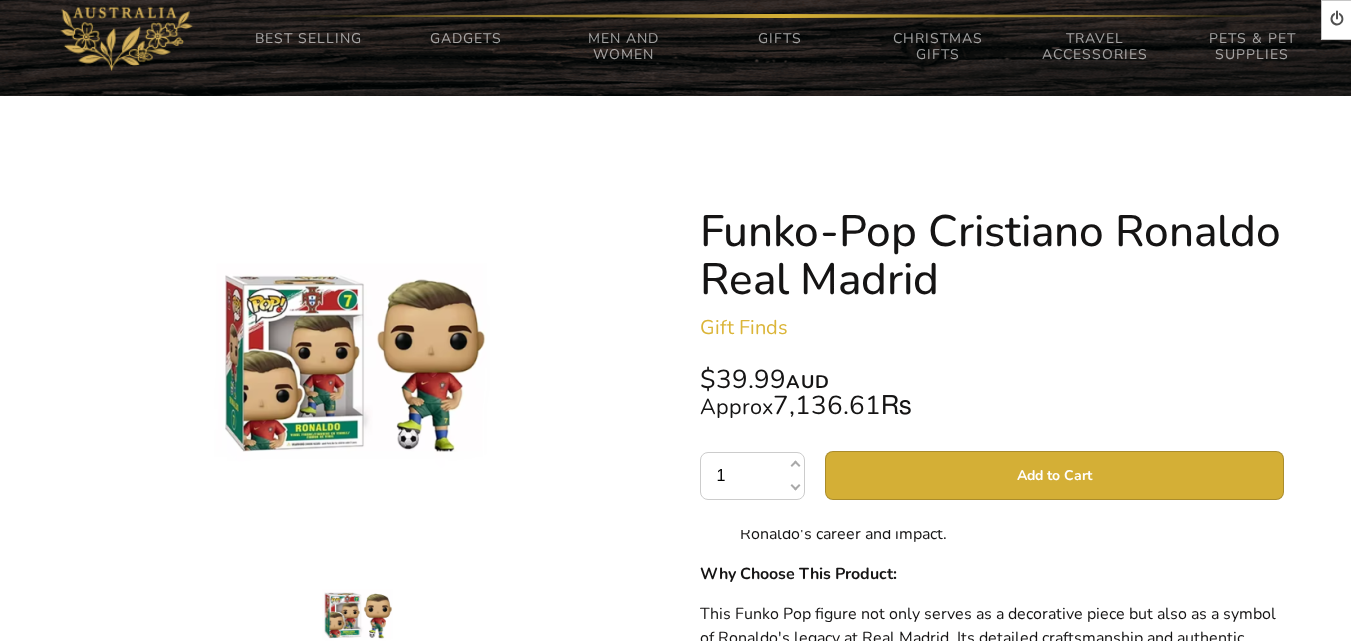 click at bounding box center (125, 2) 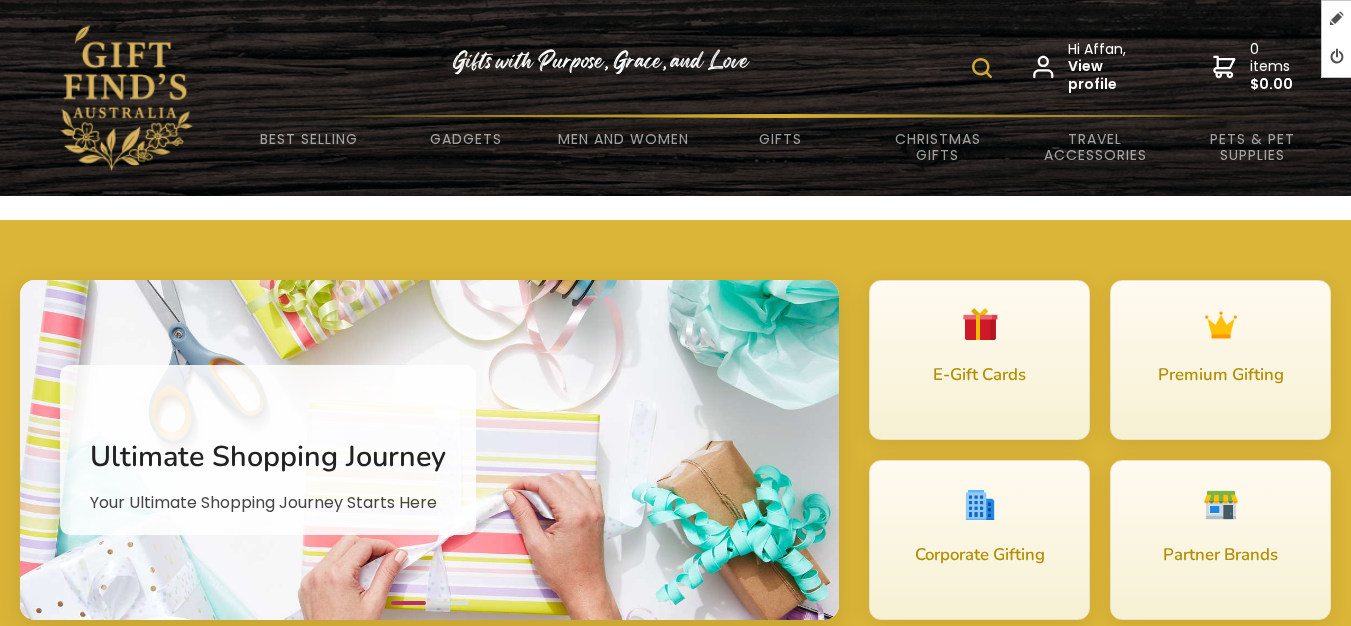 scroll, scrollTop: 0, scrollLeft: 0, axis: both 